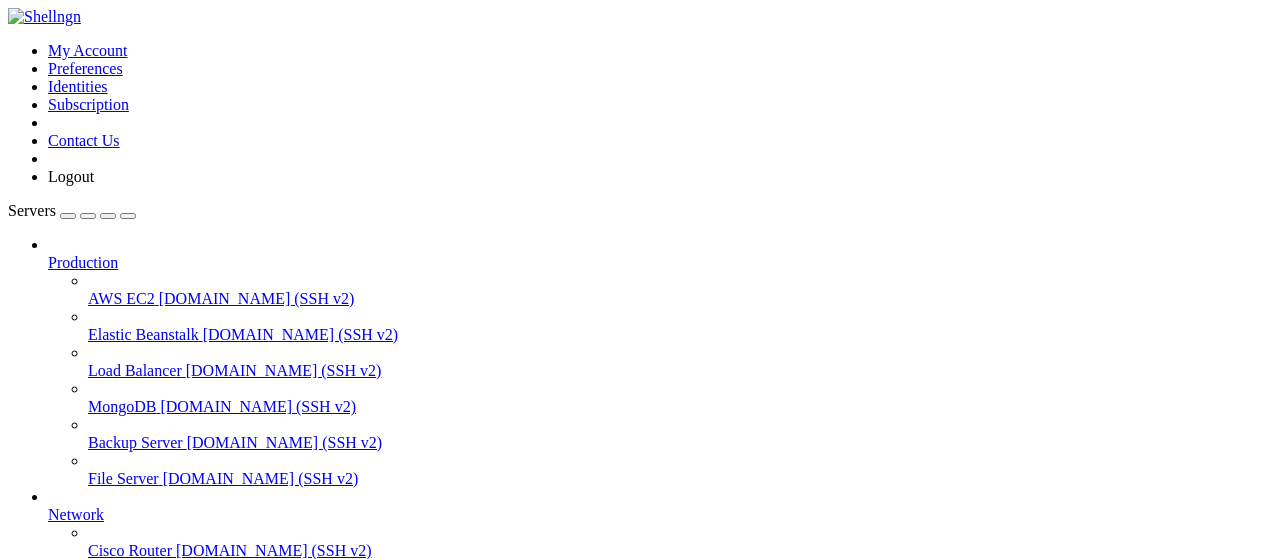 scroll, scrollTop: 0, scrollLeft: 0, axis: both 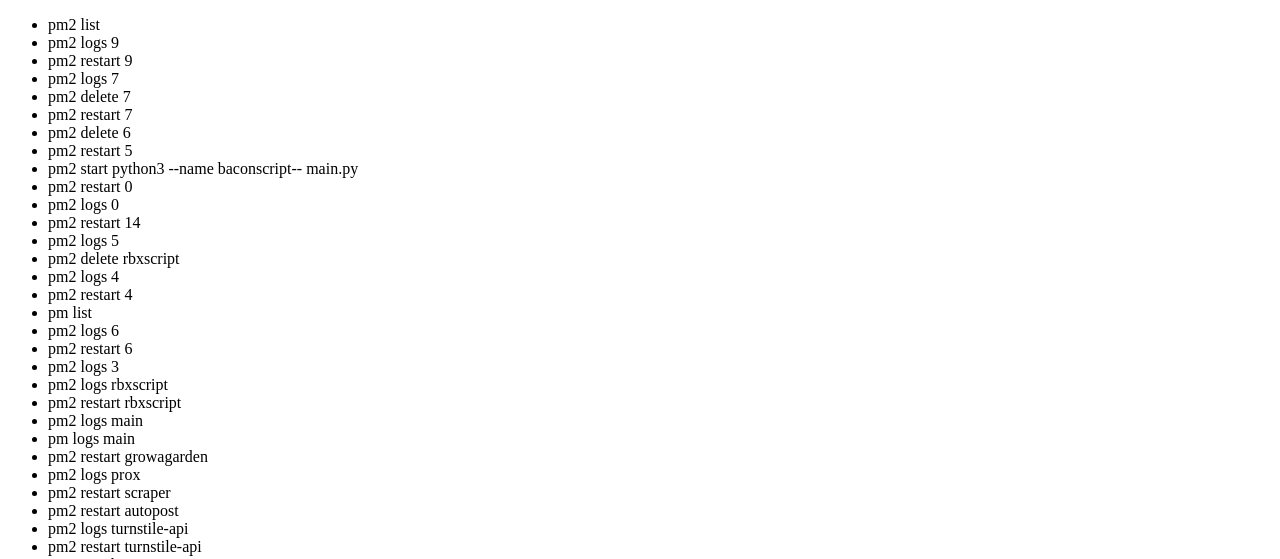 type on "/root" 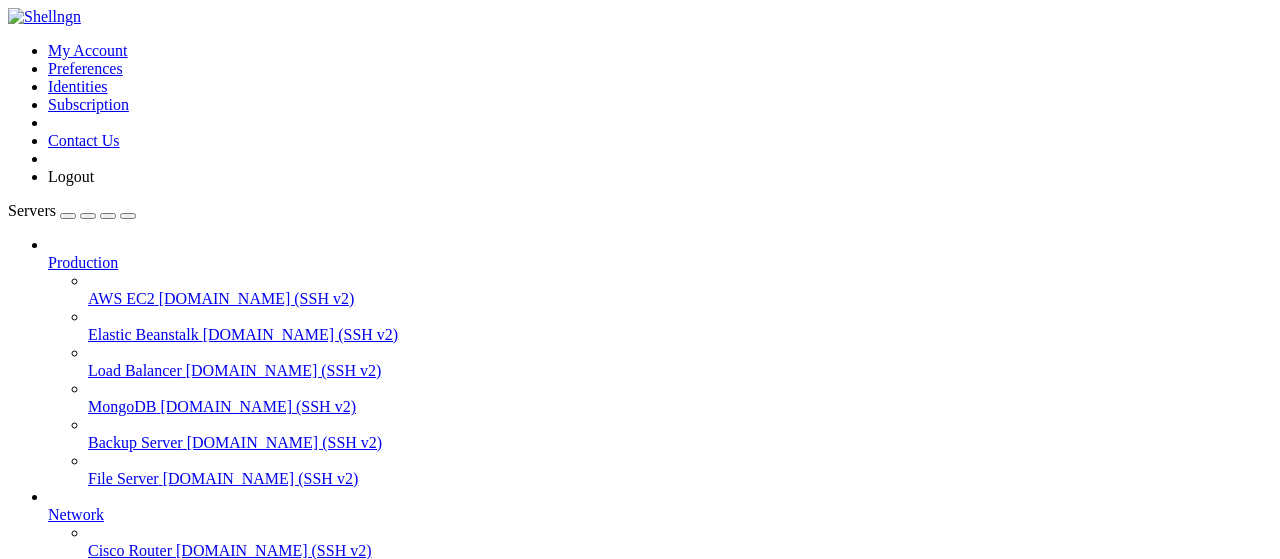 click on "Properties" at bounding box center (80, 2063) 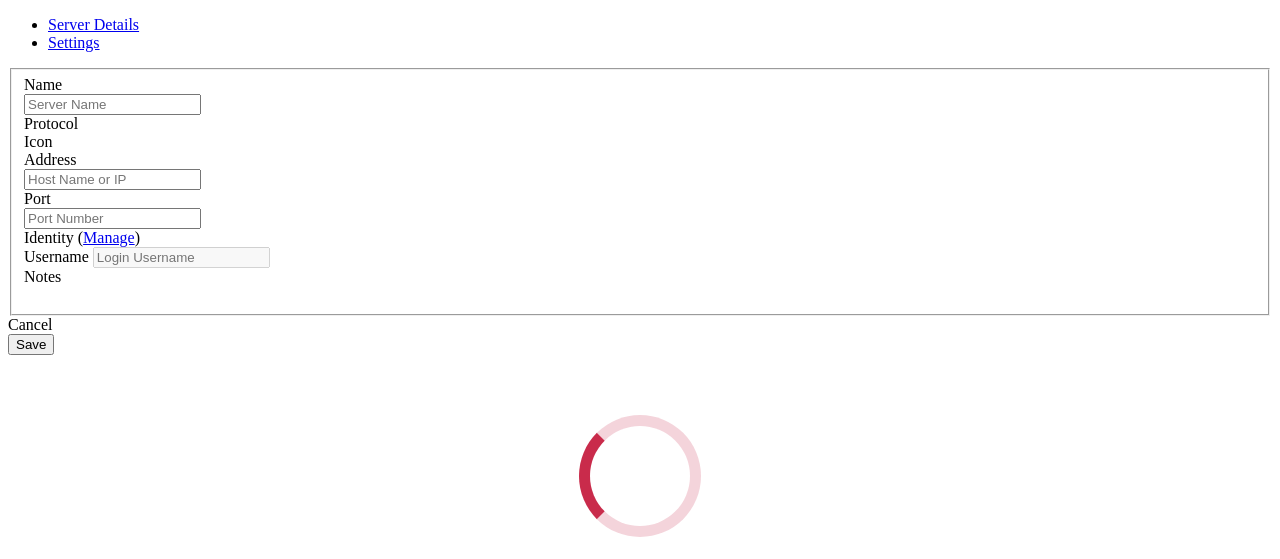 type on "grow a garden" 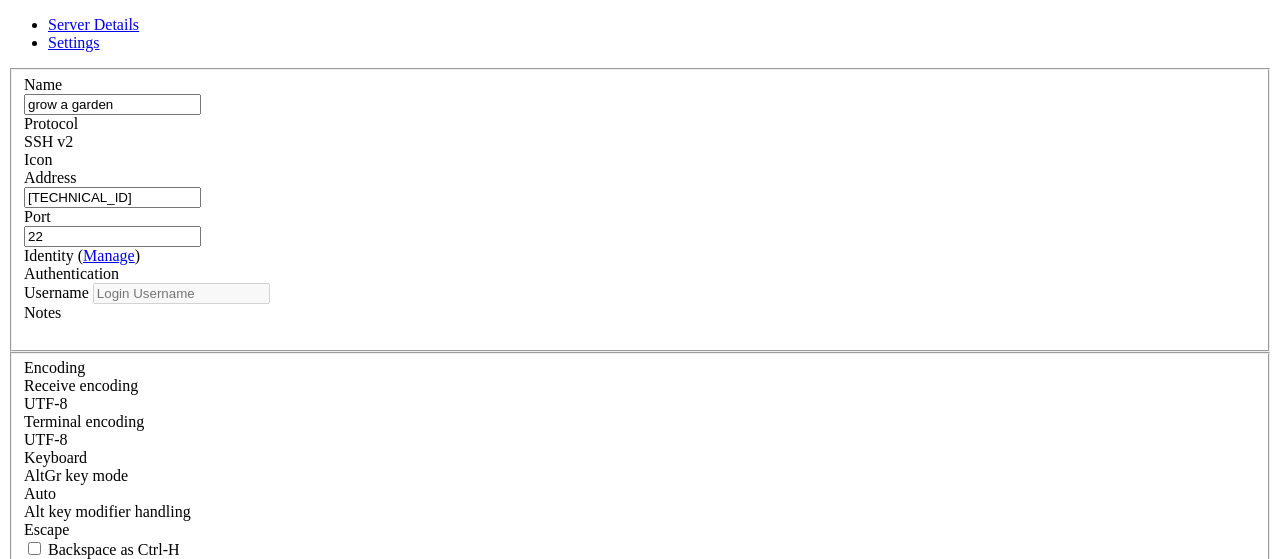 type on "root" 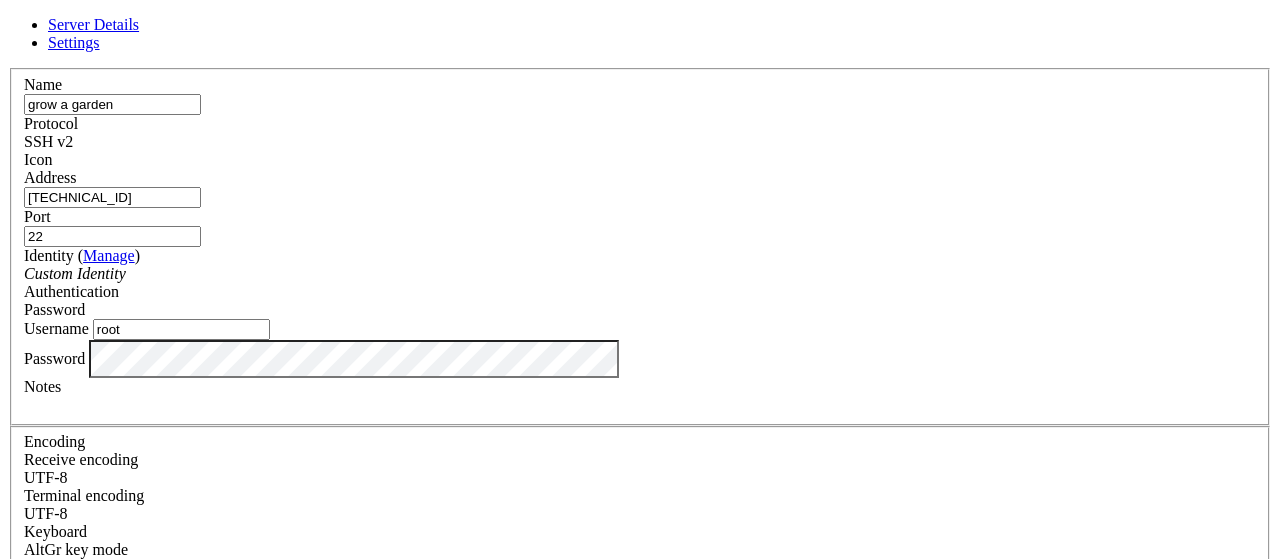 drag, startPoint x: 485, startPoint y: 219, endPoint x: 301, endPoint y: 217, distance: 184.01086 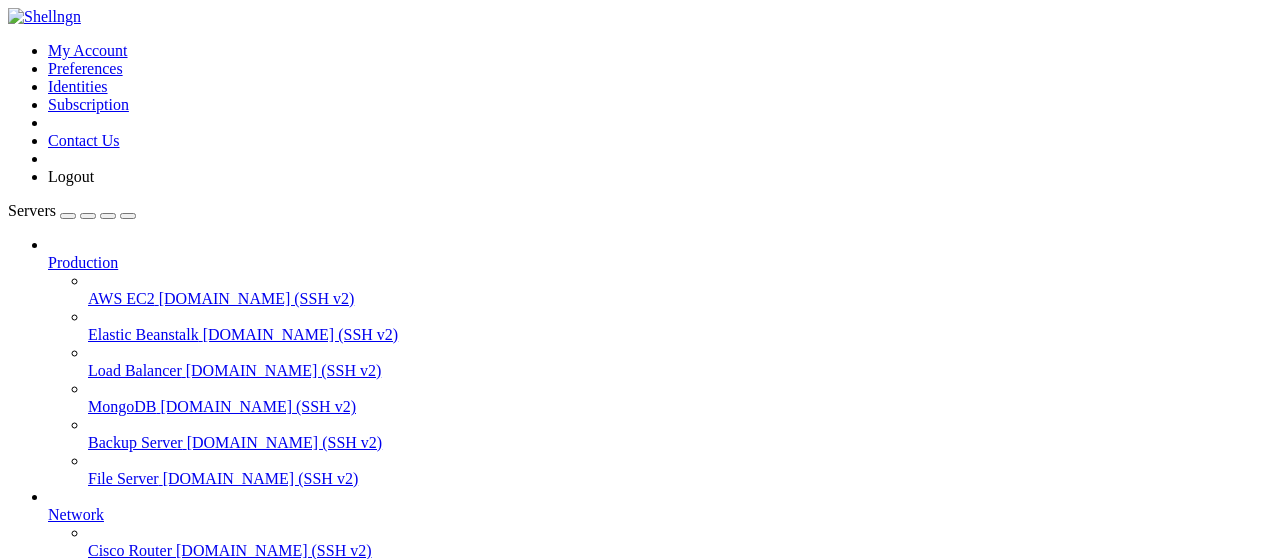 click on "" at bounding box center (660, 853) 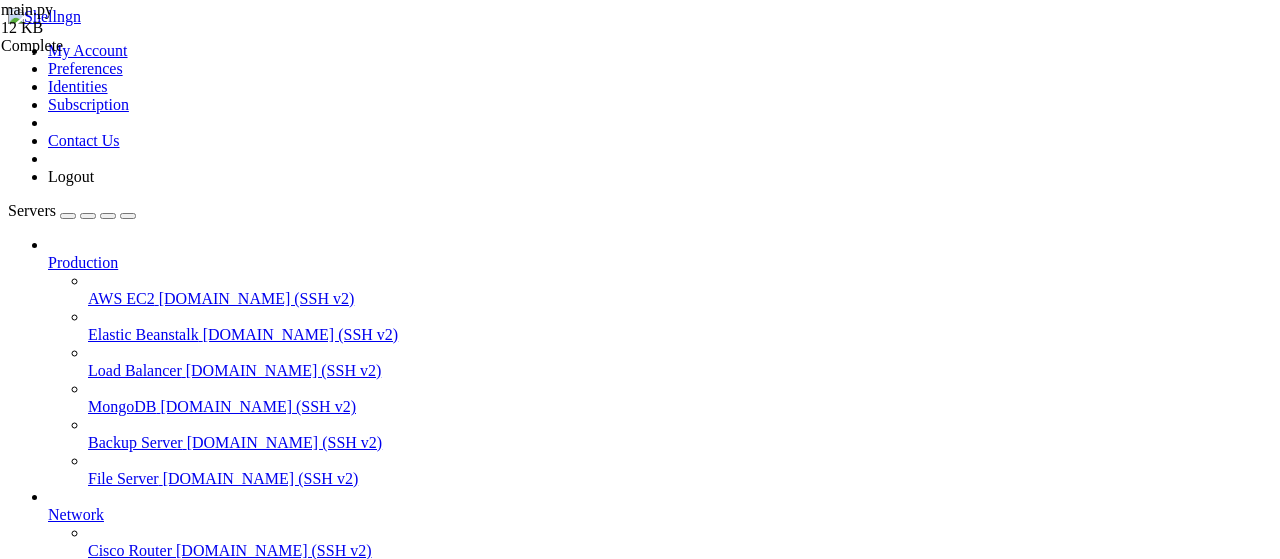 scroll, scrollTop: 244, scrollLeft: 0, axis: vertical 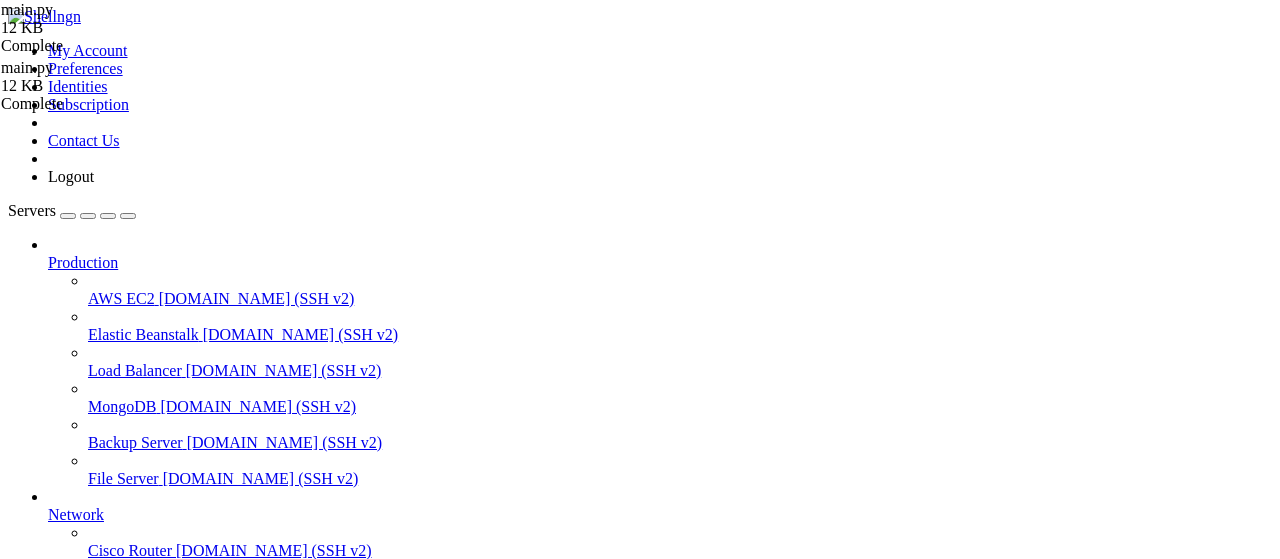 drag, startPoint x: 611, startPoint y: 244, endPoint x: 527, endPoint y: 243, distance: 84.00595 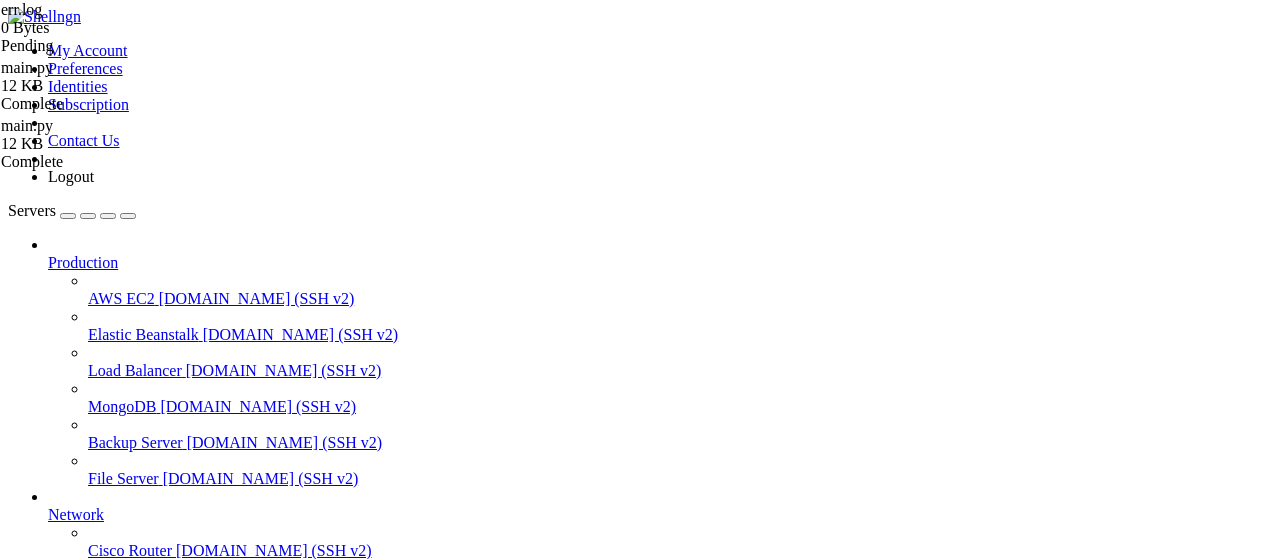 click on "Reconnect" at bounding box center [48, 1769] 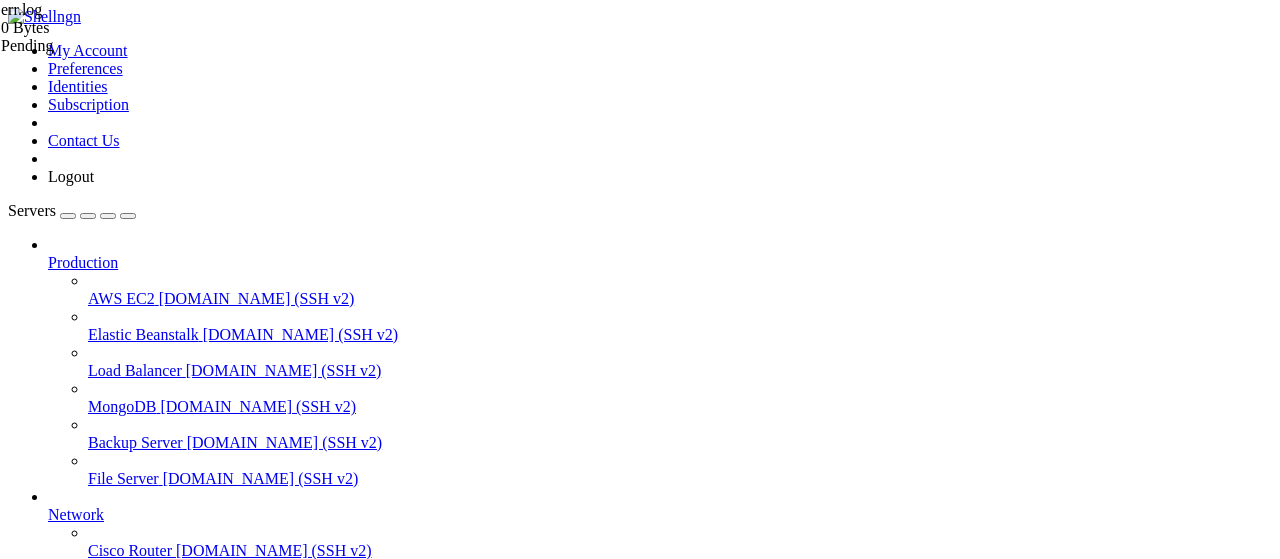click on "Reconnect" at bounding box center (48, 1769) 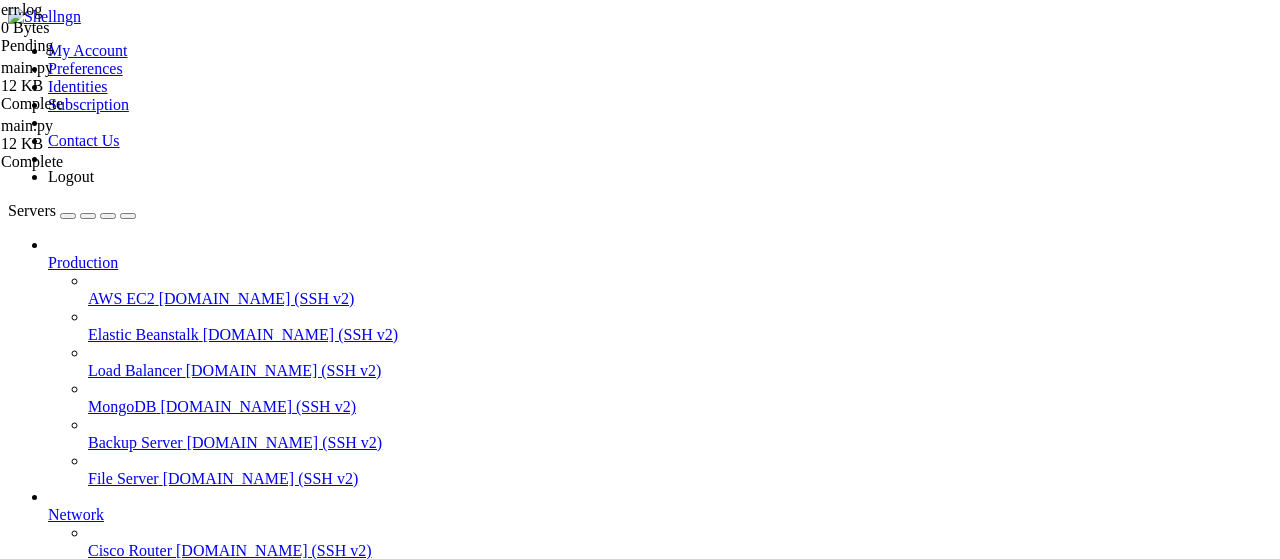 click on "" at bounding box center (660, 889) 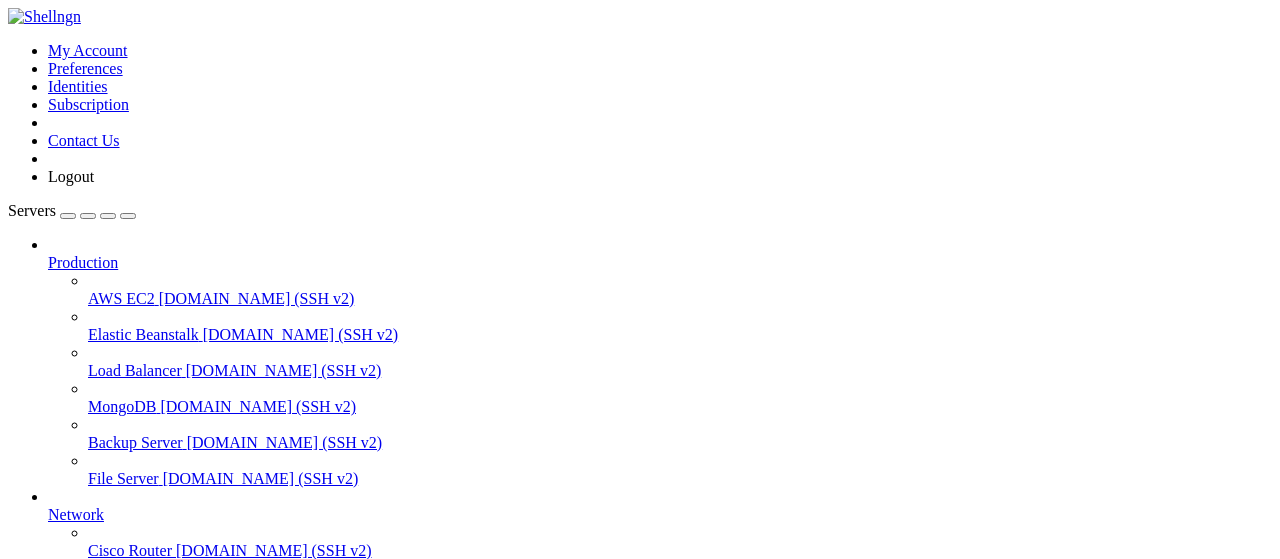 click at bounding box center (16, 1175) 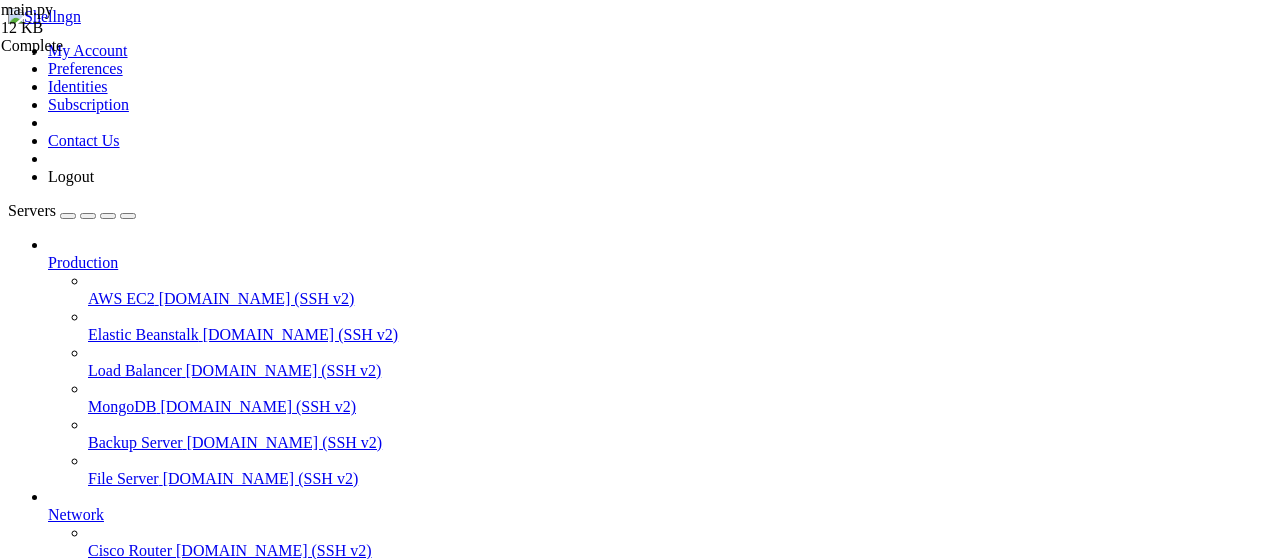 scroll, scrollTop: 306, scrollLeft: 0, axis: vertical 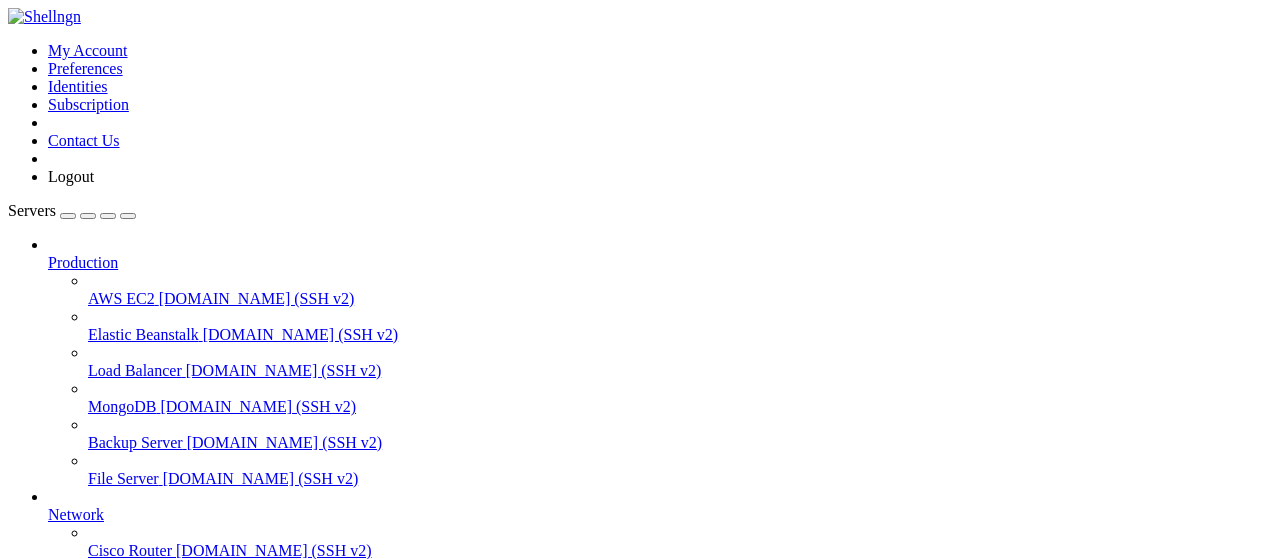 click on "root
" at bounding box center [660, 844] 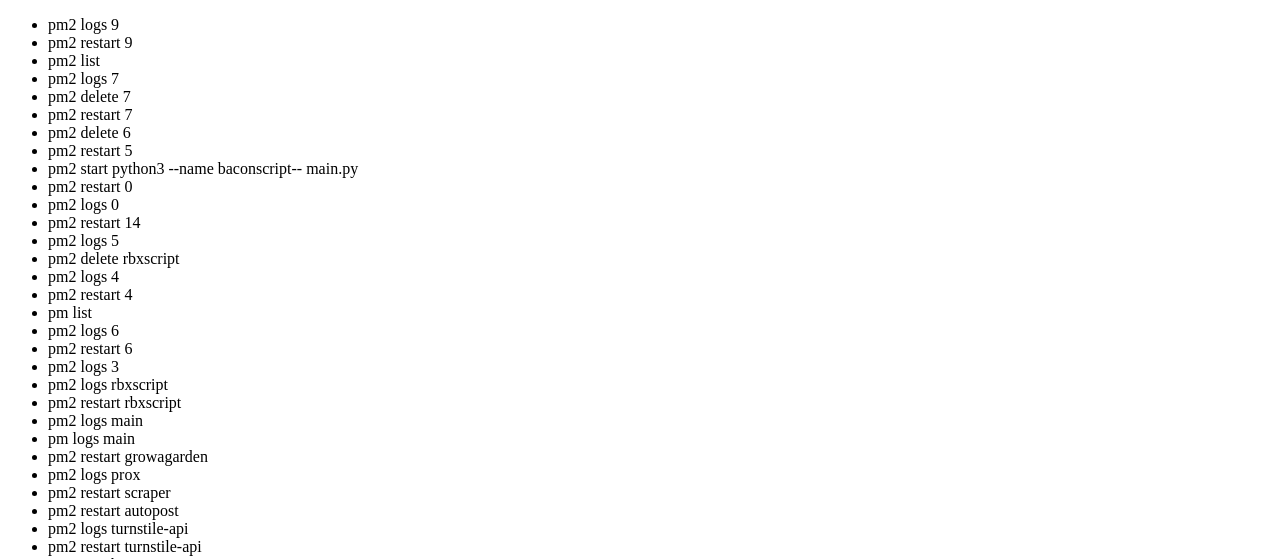 drag, startPoint x: 543, startPoint y: 354, endPoint x: 297, endPoint y: 251, distance: 266.69272 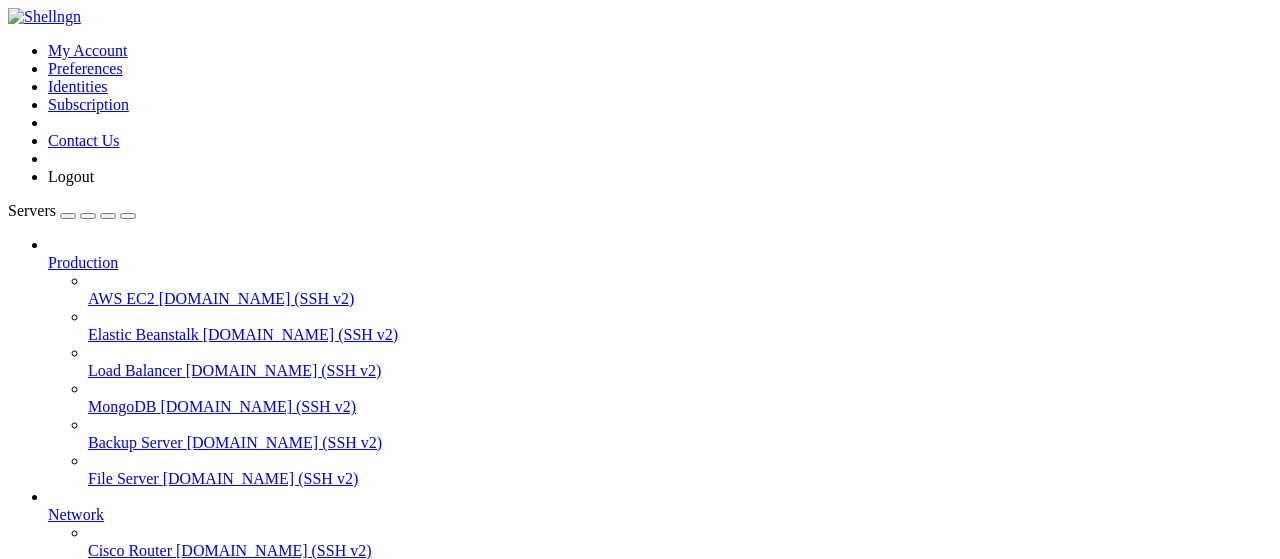 scroll, scrollTop: 1371, scrollLeft: 0, axis: vertical 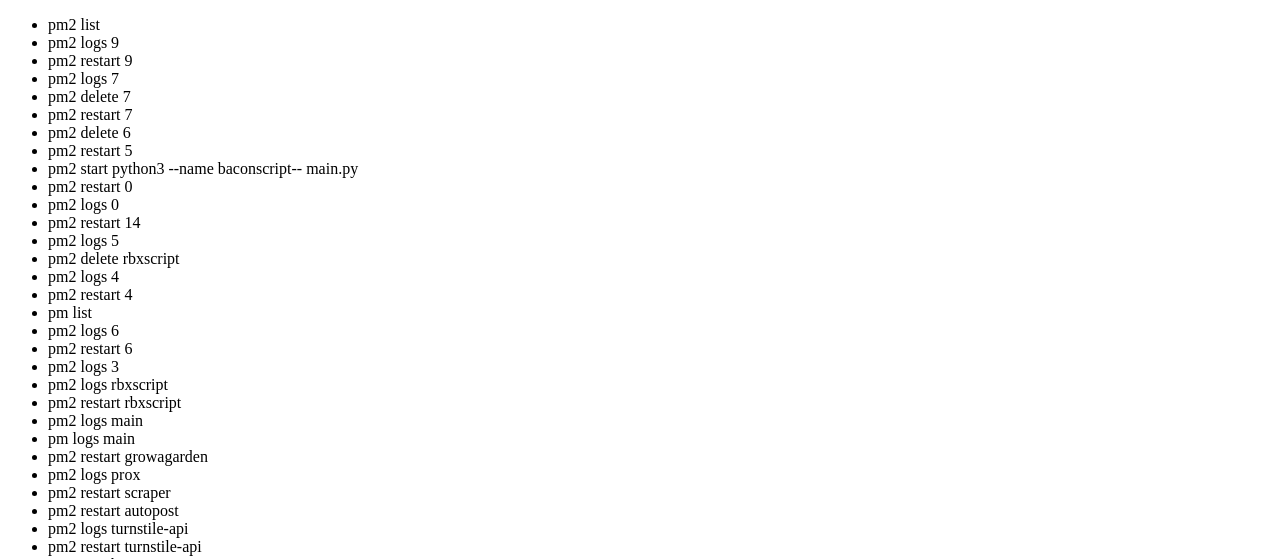 drag, startPoint x: 570, startPoint y: 2167, endPoint x: 585, endPoint y: 2058, distance: 110.02727 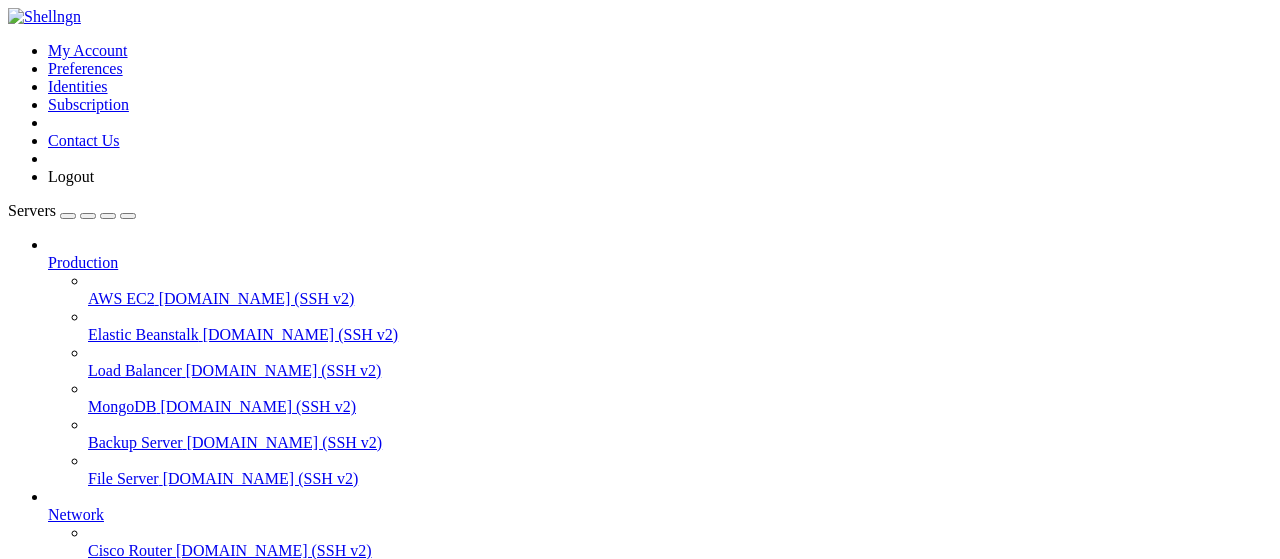 scroll, scrollTop: 1990, scrollLeft: 0, axis: vertical 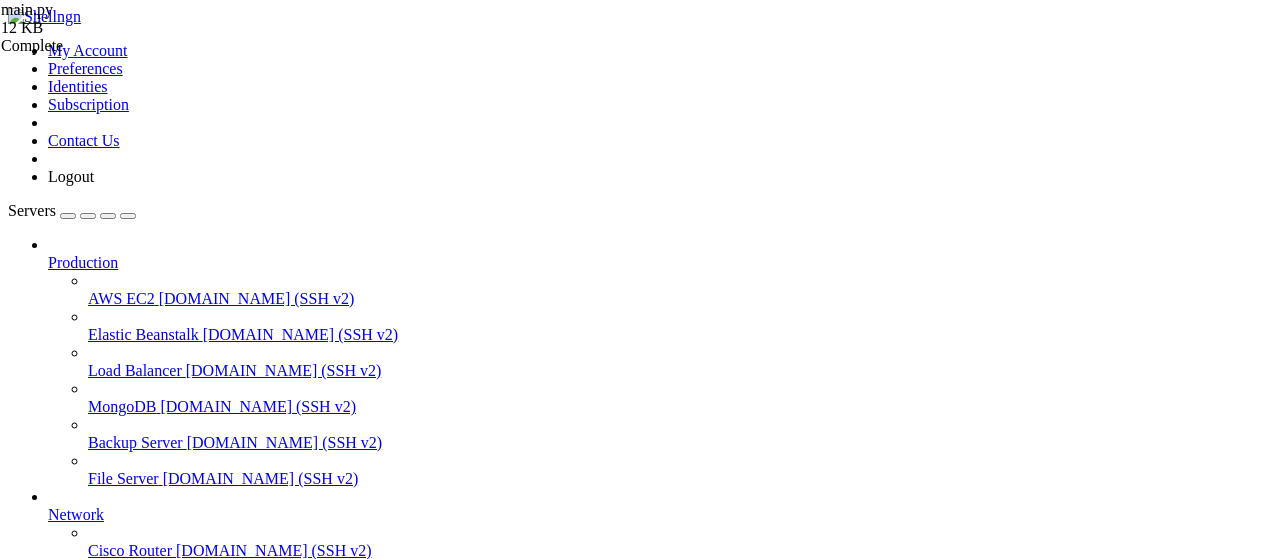 click on "import   asyncio import   atexit import   sqlite3 import   time import   os import   tempfile import   signal import   sys from   datetime   import   datetime from   bs4   import   BeautifulSoup import   cloudscraper import   requests from   quart   import   Quart ,   request ,   jsonify import   threading from   database   import   init_db ,   save_script ,   get_latest_scripts ,   search_scripts ,   migrate_old_scripts DB_PATH   =   'scripts.db' RBX   =   "https://rbxscript.com/" UPDATE_INTERVAL   =   6   *   60   *   60 app   =   Quart ( __name__ ) shutdown_flag   =   threading . Event ( ) def   get_cf ( url ,   max_retries = 3 ) :       import   requests       for   attempt   in   range ( max_retries ) :             try :                   r   =   requests . get ( f"http://185.170.154.131:3001/api/scraper?url= { url } " ,   timeout = 60 )                   r_json   =   r . json ( )                                     if   "result"   in   r_json   and   "metadata"   in   r_json [ "result" ] :" at bounding box center (662, 2072) 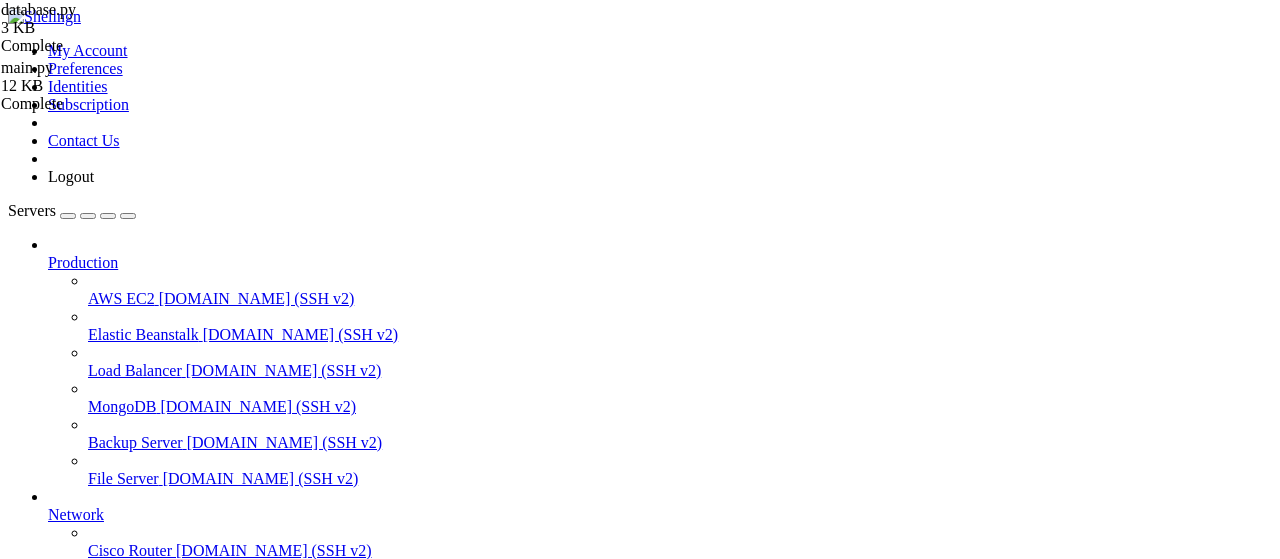 click on "import   sqlite3 import   time DB_PATH   =   'scripts.db' def   init_db ( ) :       conn   =   sqlite3 . connect ( DB_PATH )       c   =   conn . cursor ( )       c . execute ( '''CREATE TABLE IF NOT EXISTS scripts (            id INTEGER PRIMARY KEY AUTOINCREMENT,            game_name TEXT,            script_feature TEXT,            image_url TEXT,            script_text TEXT,            source_url TEXT UNIQUE,            created_at INTEGER      )''' )       conn . commit ( )       conn . close ( ) def   save_script ( game_name ,   script_feature ,   image_url ,   script_text ,   source_url ) :       conn   =   sqlite3 . connect ( DB_PATH )       c   =   conn . cursor ( )       c . execute ( 'SELECT 1 FROM scripts WHERE source_url=?' ,   ( source_url , ))       if   c . fetchone ( )   is   None :             c . execute ( 'INSERT INTO scripts (game_name, script_feature, image_url, script_text, source_url, created_at) VALUES (?, ?, ?, ?, ?, ?)' ,                            ( game_name ,   script_feature ,   ," at bounding box center (696, 2072) 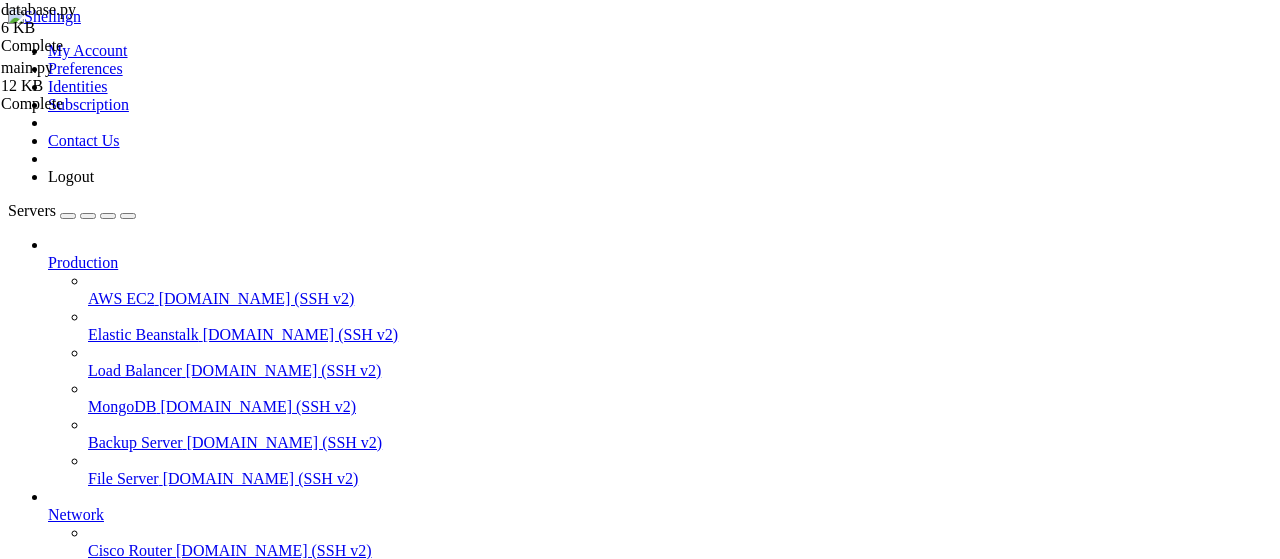 click at bounding box center (16, 1716) 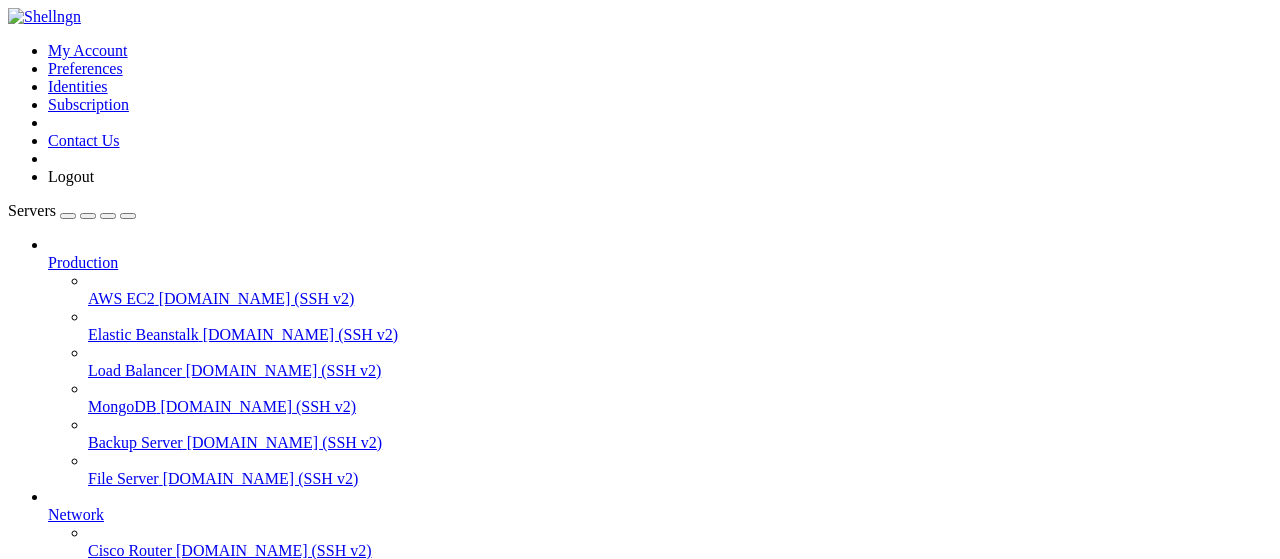 click on "root
" at bounding box center (660, 844) 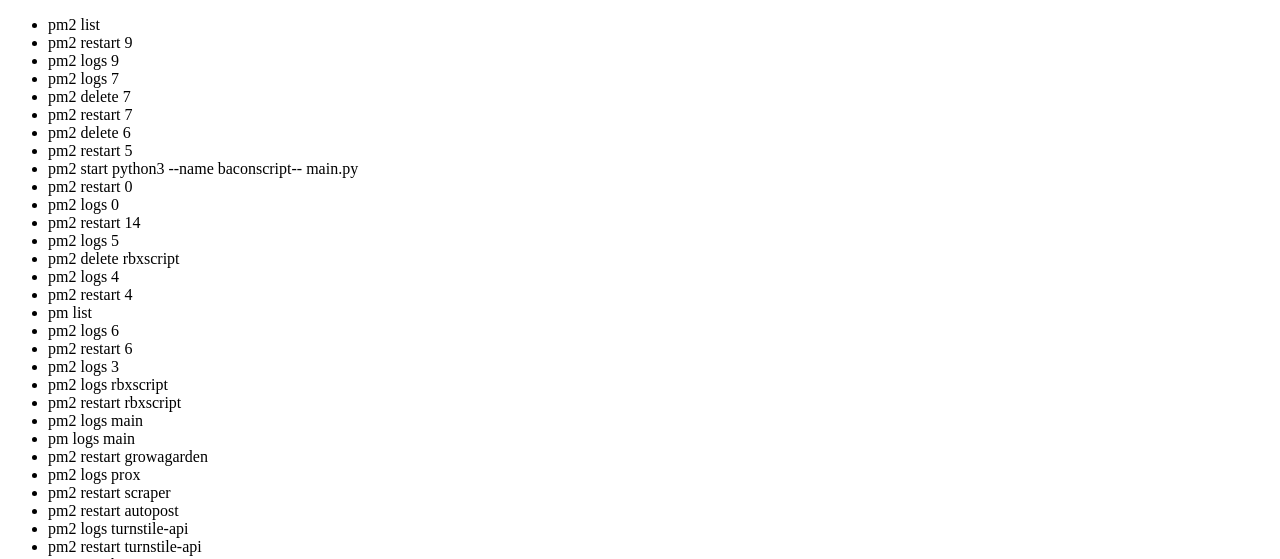 drag, startPoint x: 527, startPoint y: 293, endPoint x: 254, endPoint y: 232, distance: 279.73203 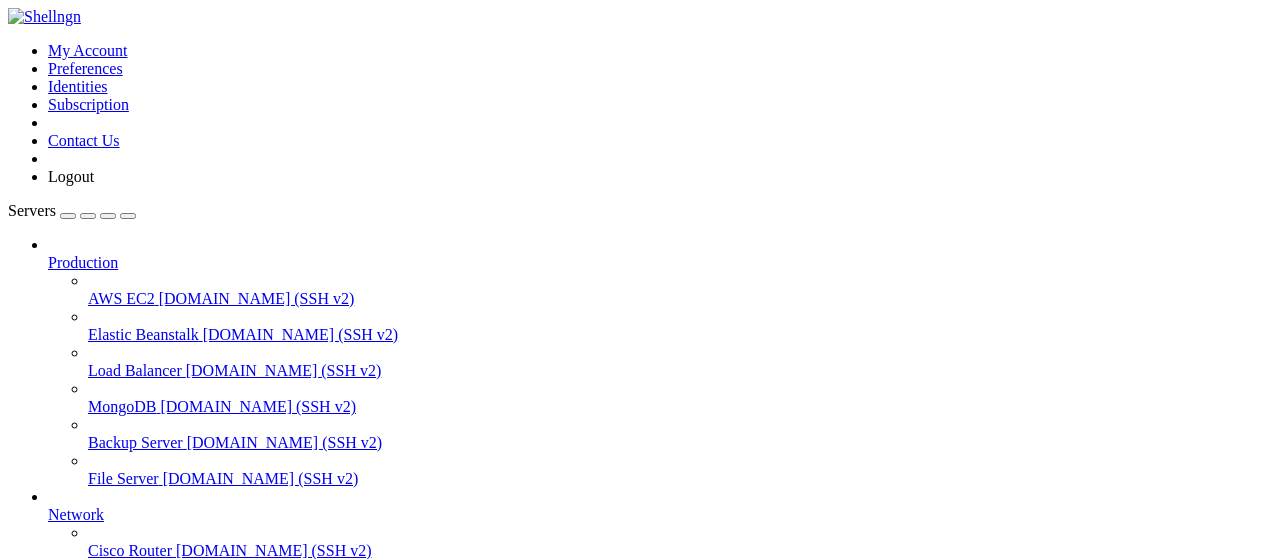 scroll, scrollTop: 451, scrollLeft: 0, axis: vertical 